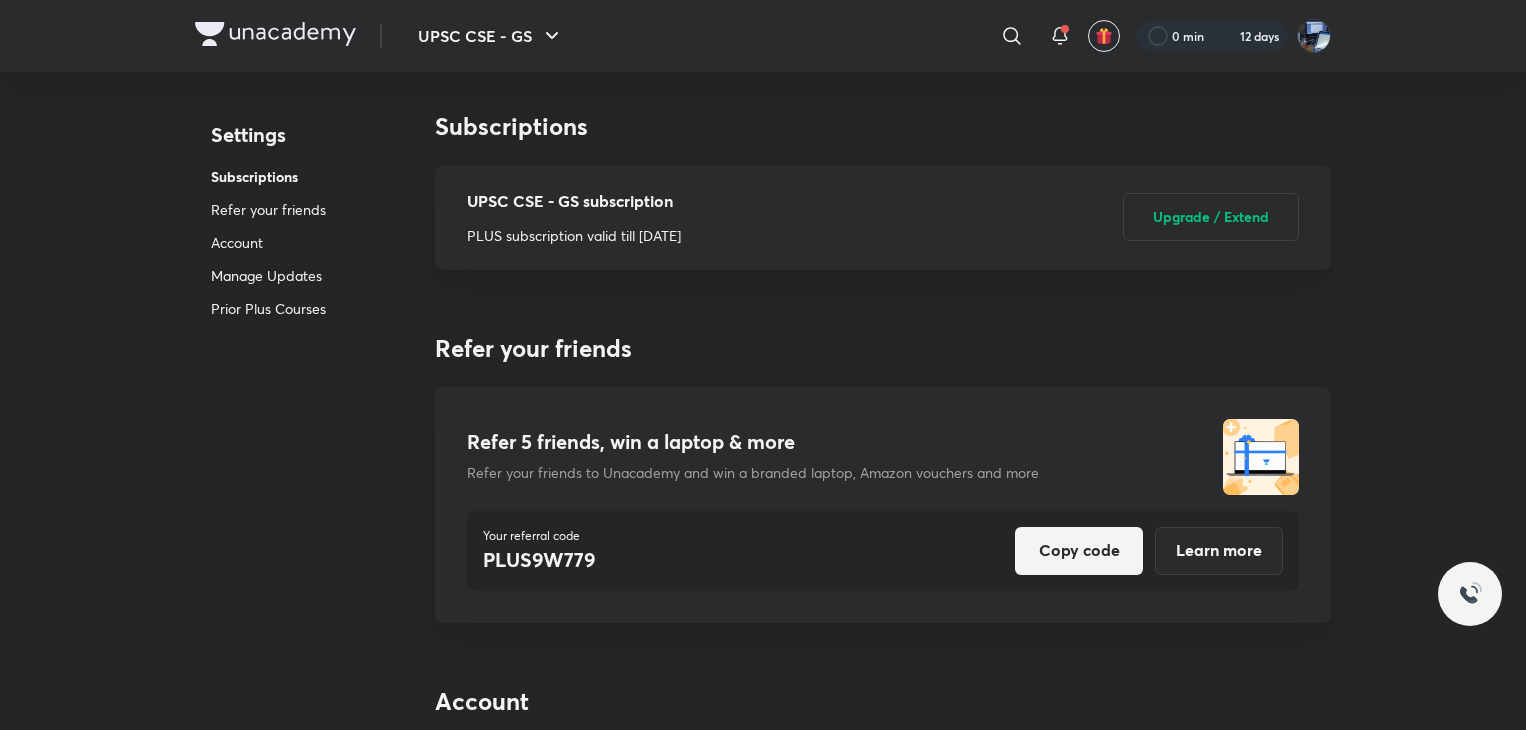 scroll, scrollTop: 0, scrollLeft: 0, axis: both 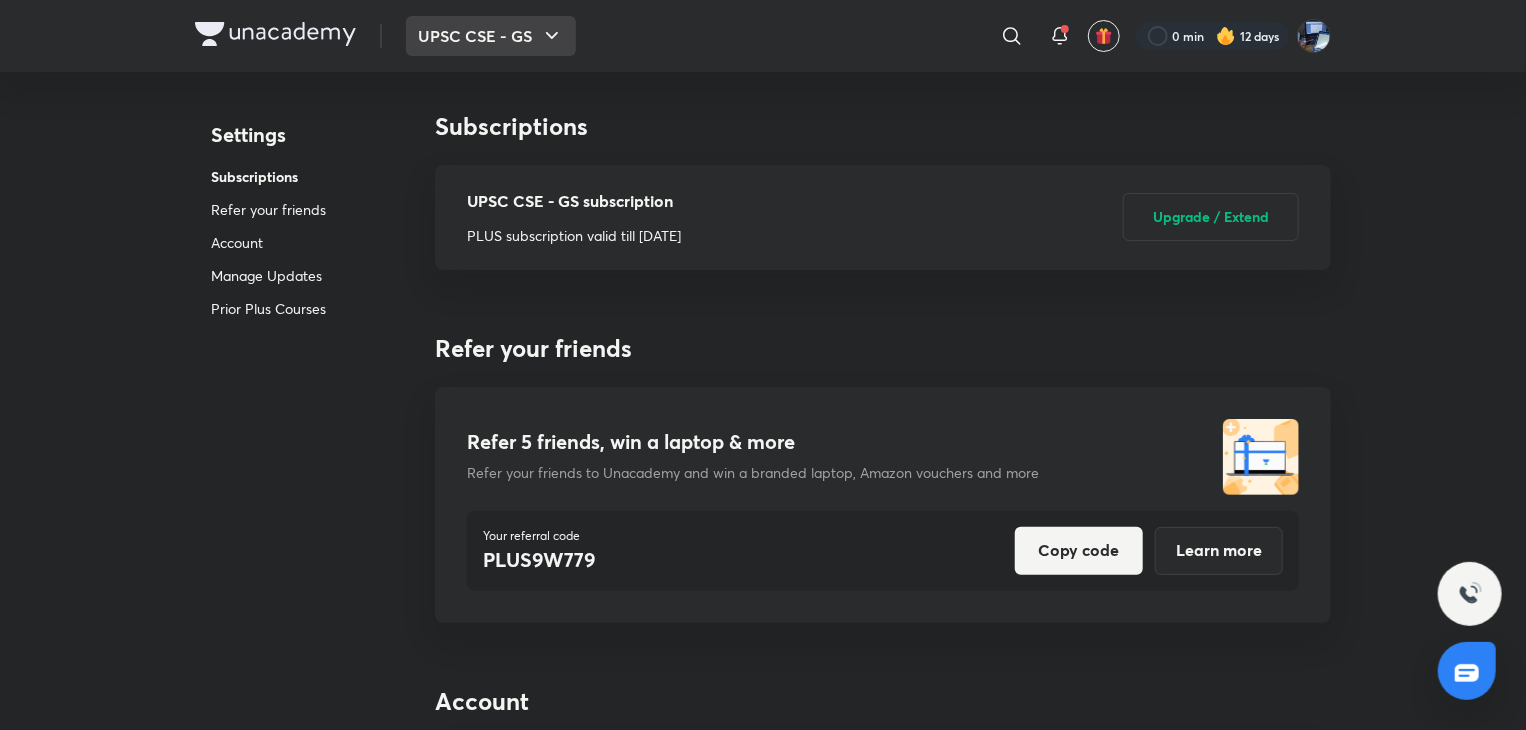 click on "UPSC CSE - GS" at bounding box center [491, 36] 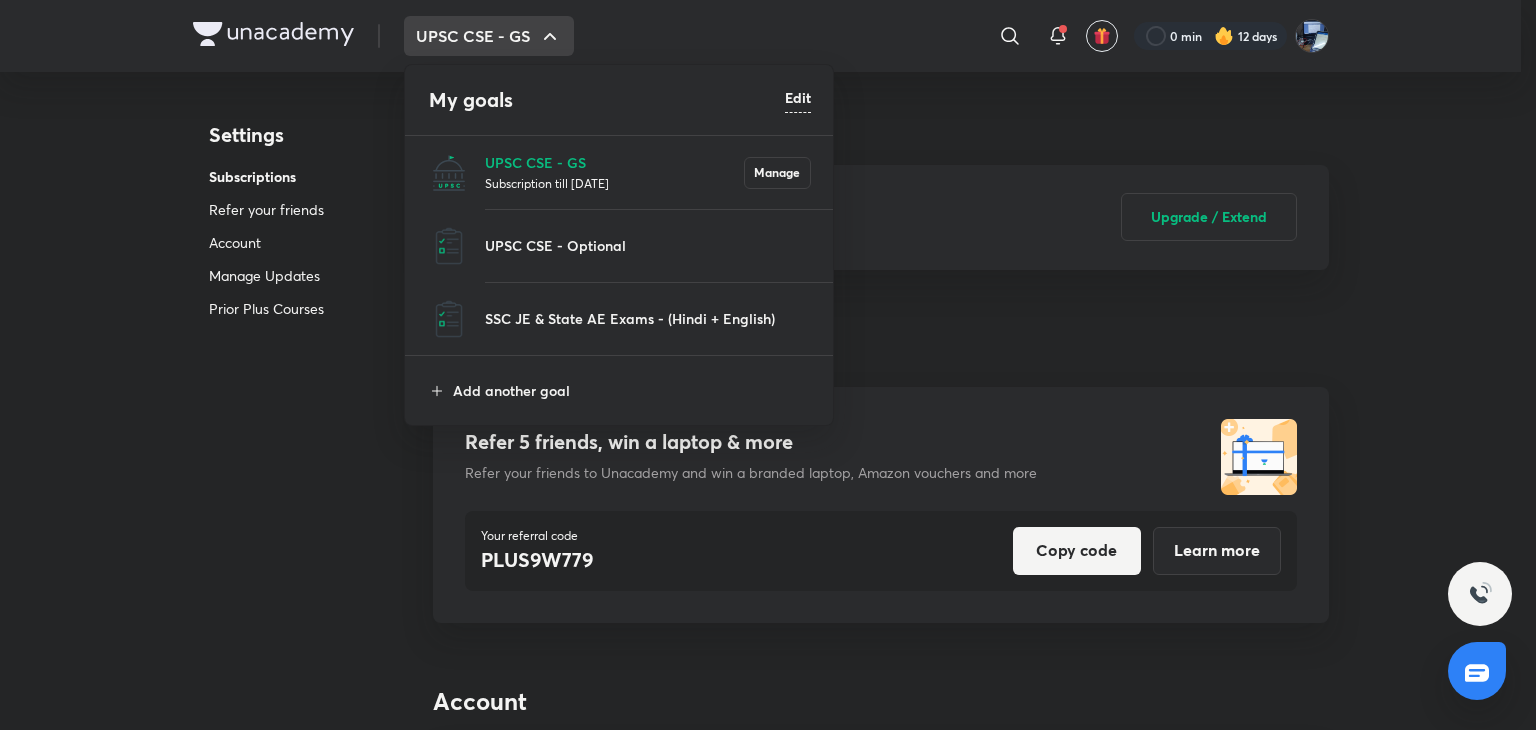 click on "Subscription till [DATE]" at bounding box center [614, 183] 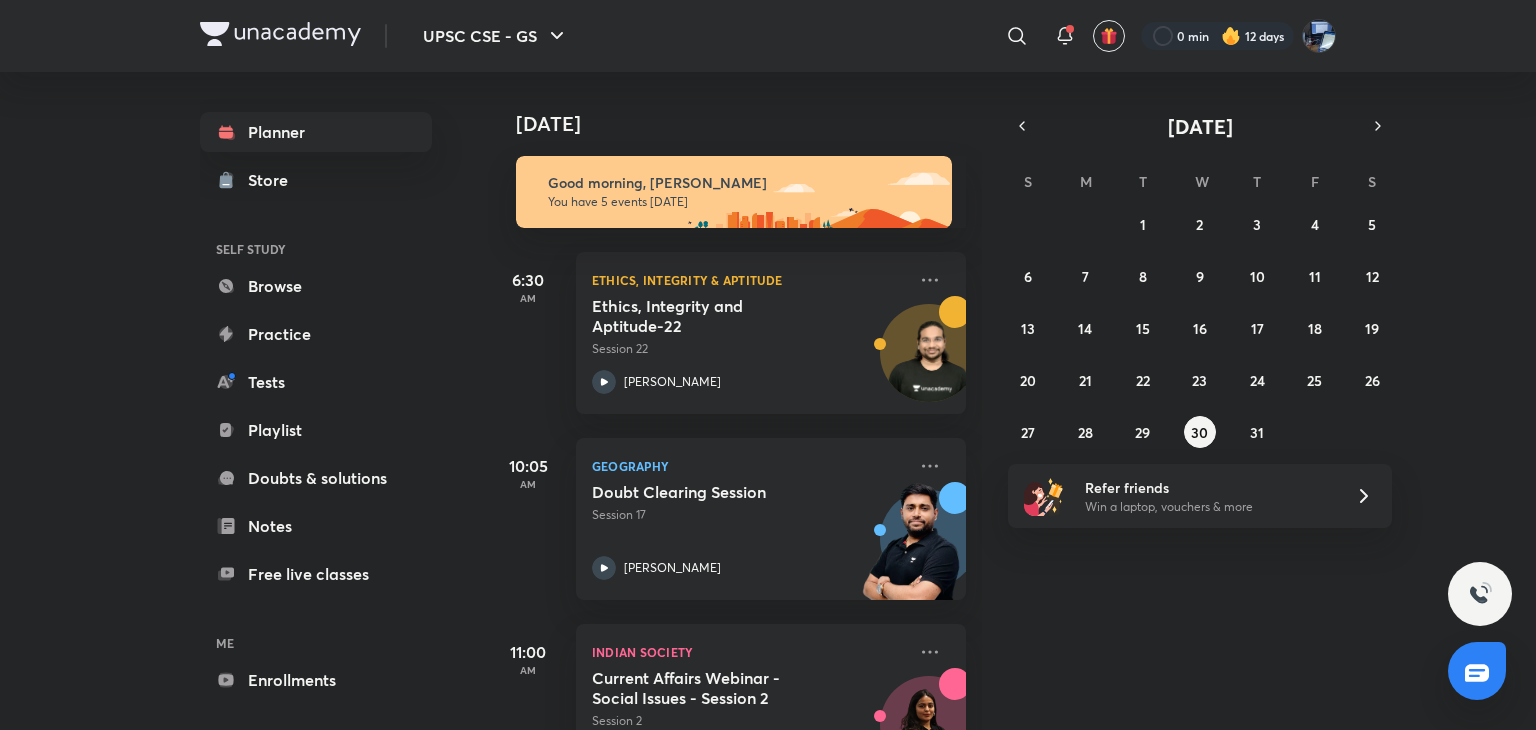 scroll, scrollTop: 460, scrollLeft: 0, axis: vertical 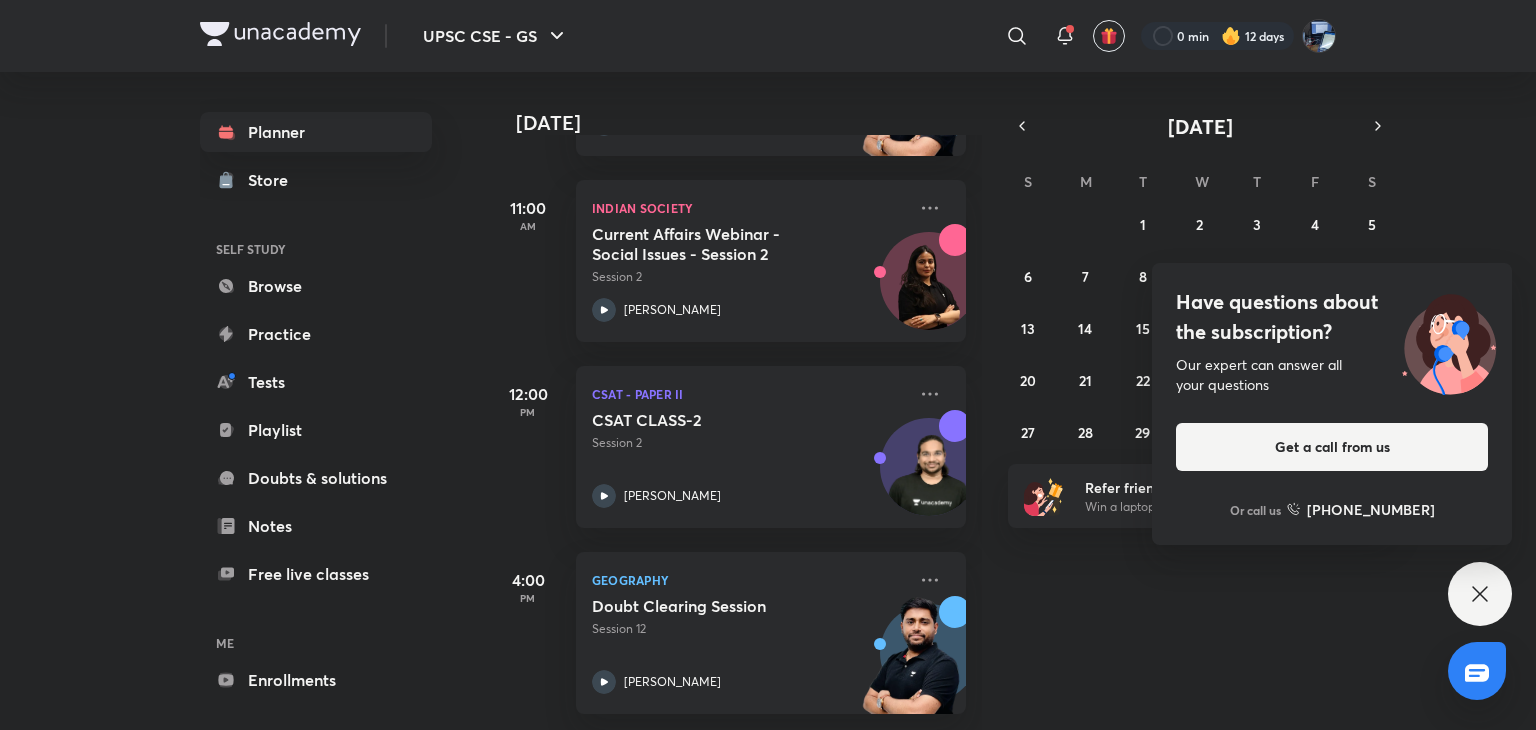 click on "Have questions about the subscription? Our expert can answer all your questions Get a call from us Or call us [PHONE_NUMBER]" at bounding box center [1480, 594] 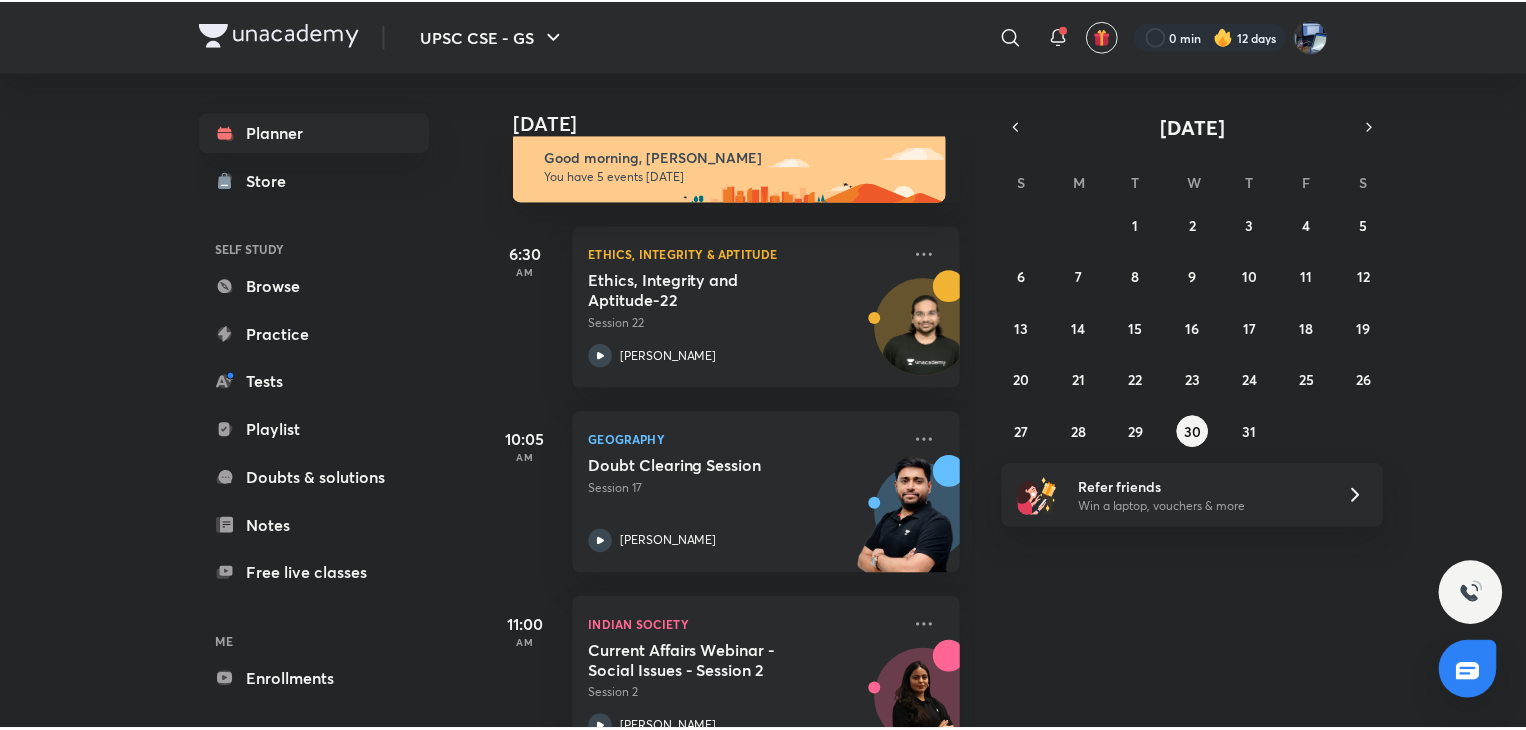 scroll, scrollTop: 0, scrollLeft: 0, axis: both 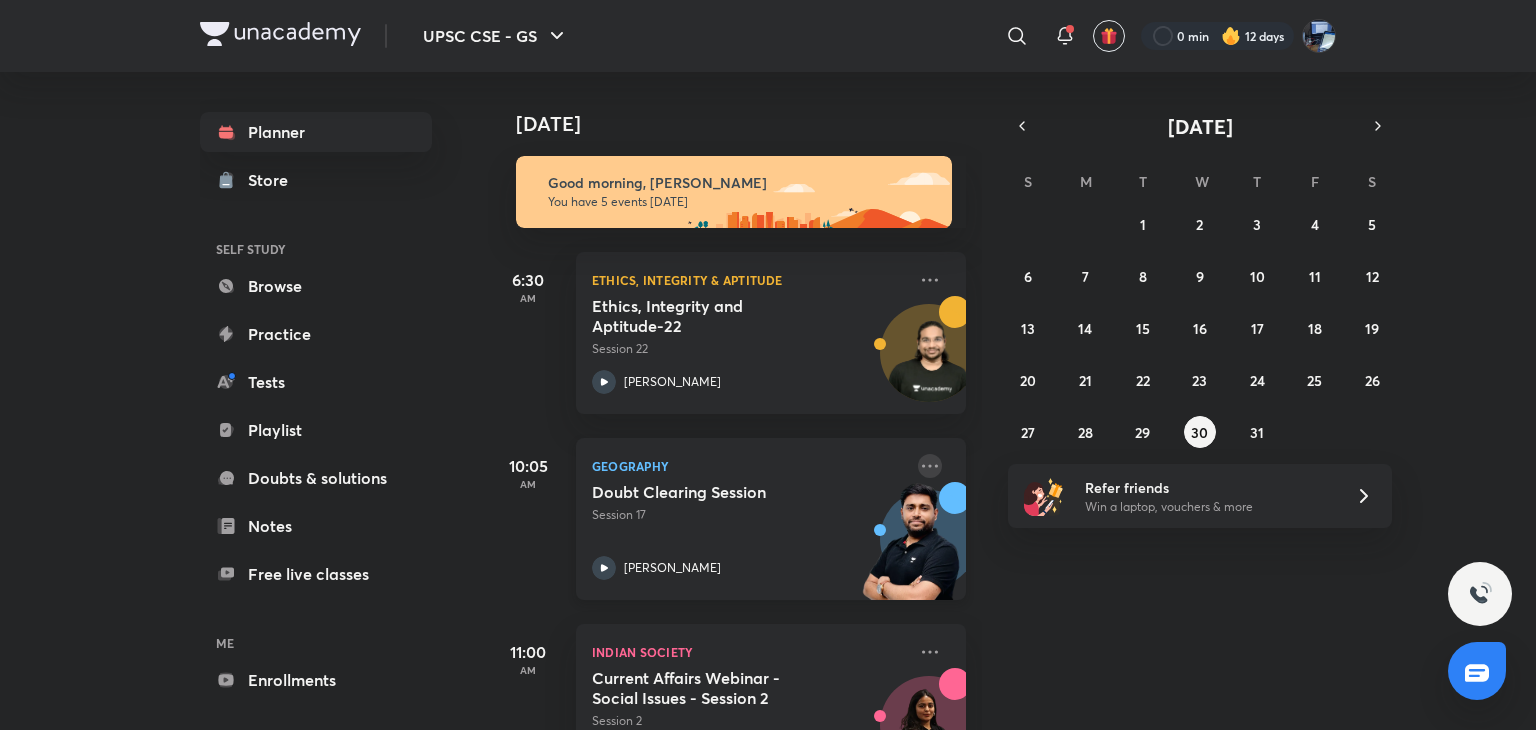 click 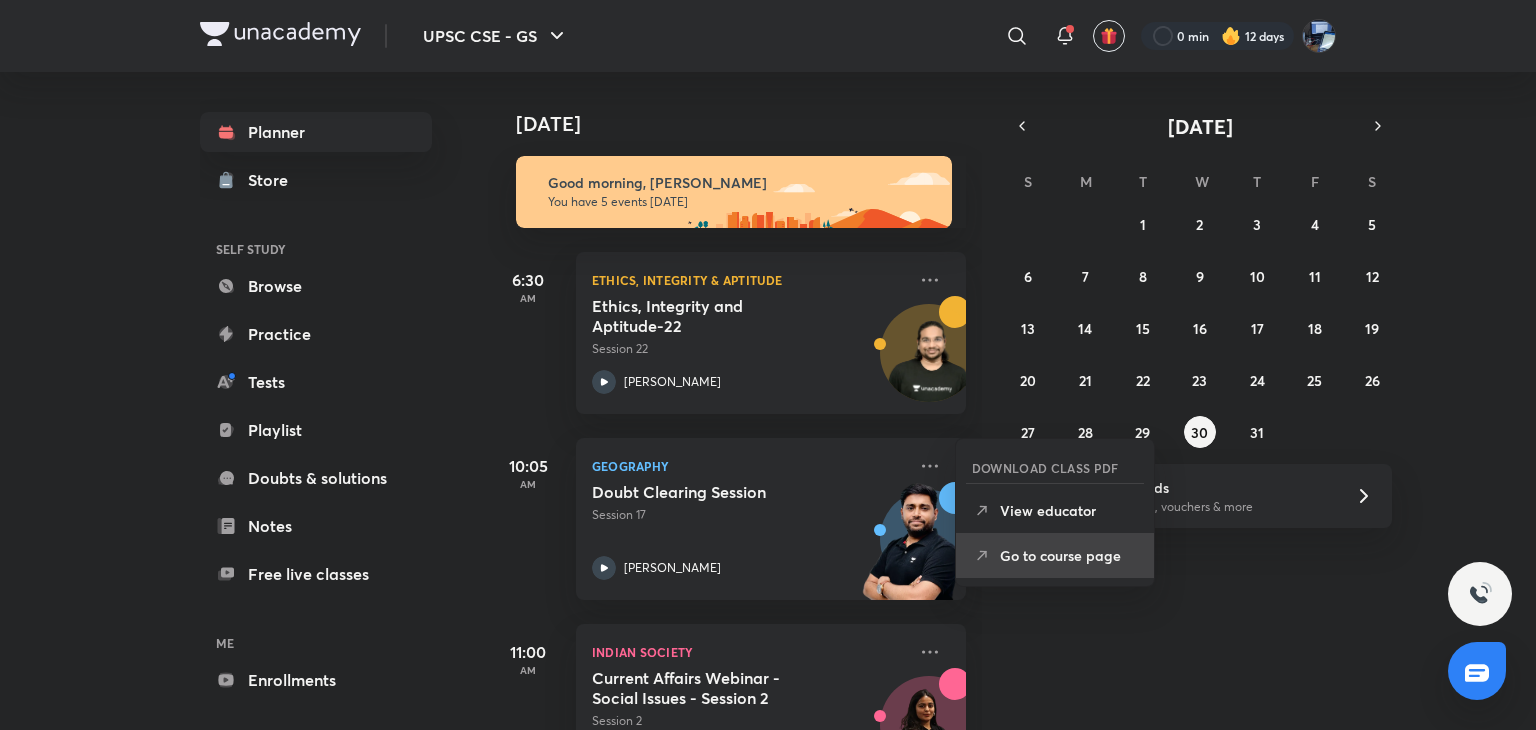 click on "Go to course page" at bounding box center (1069, 555) 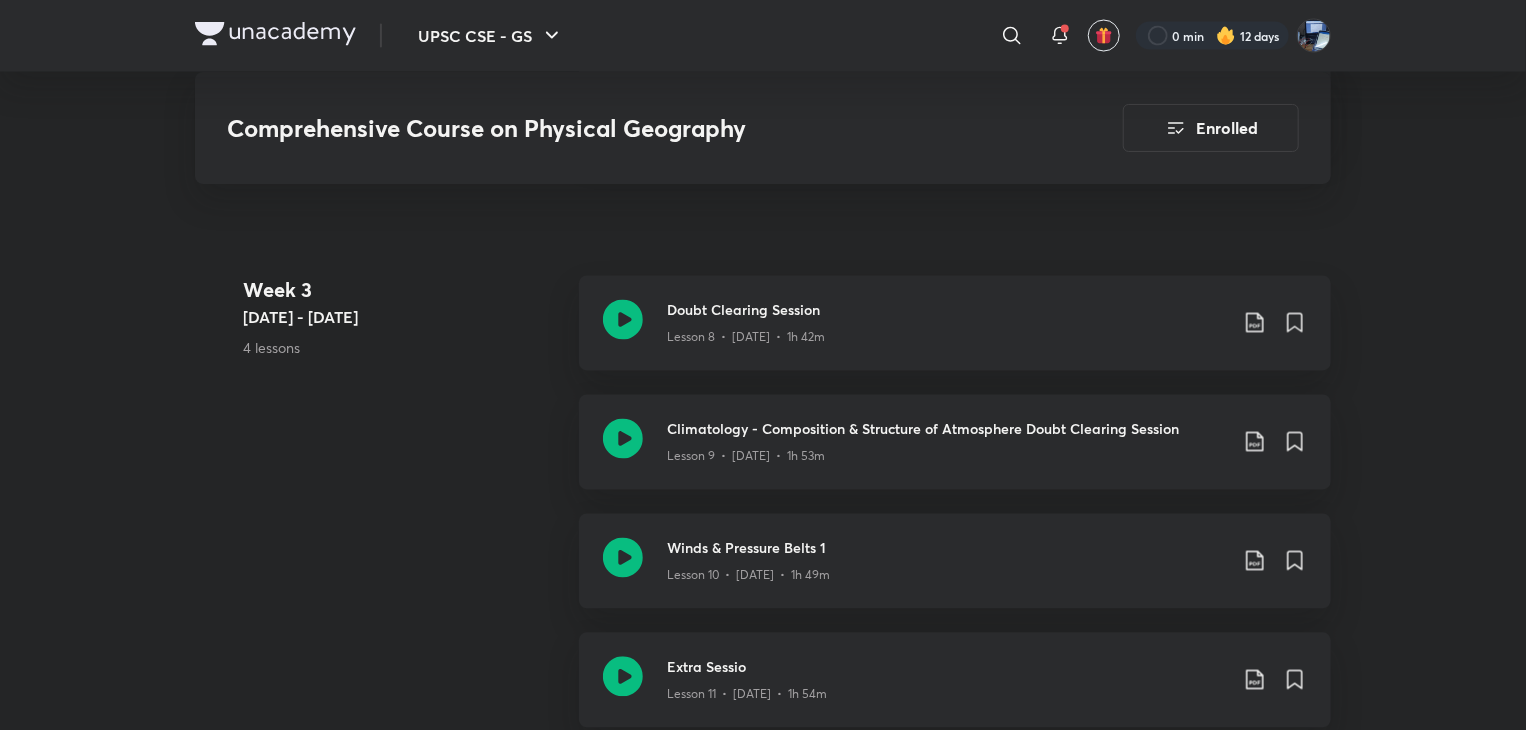 scroll, scrollTop: 1880, scrollLeft: 0, axis: vertical 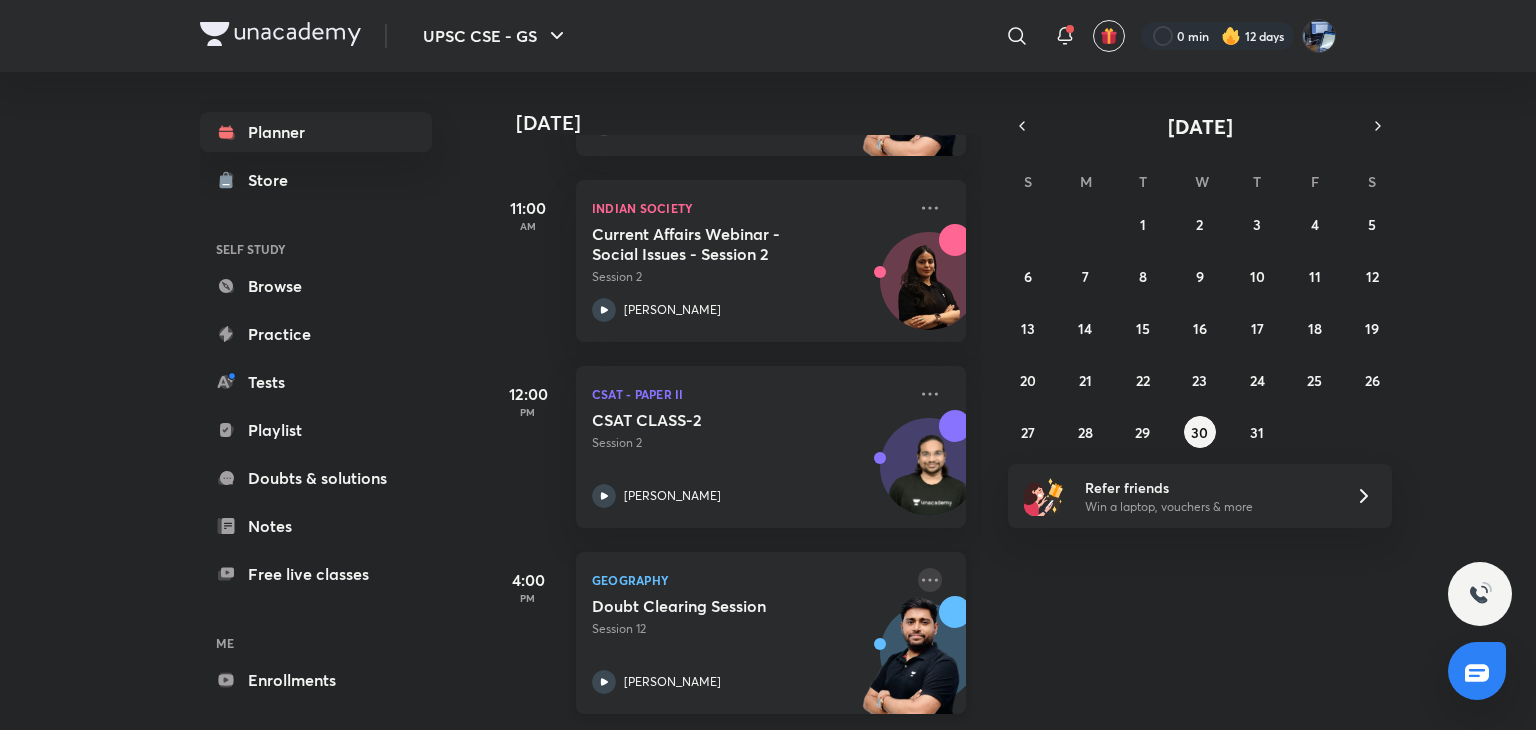 click 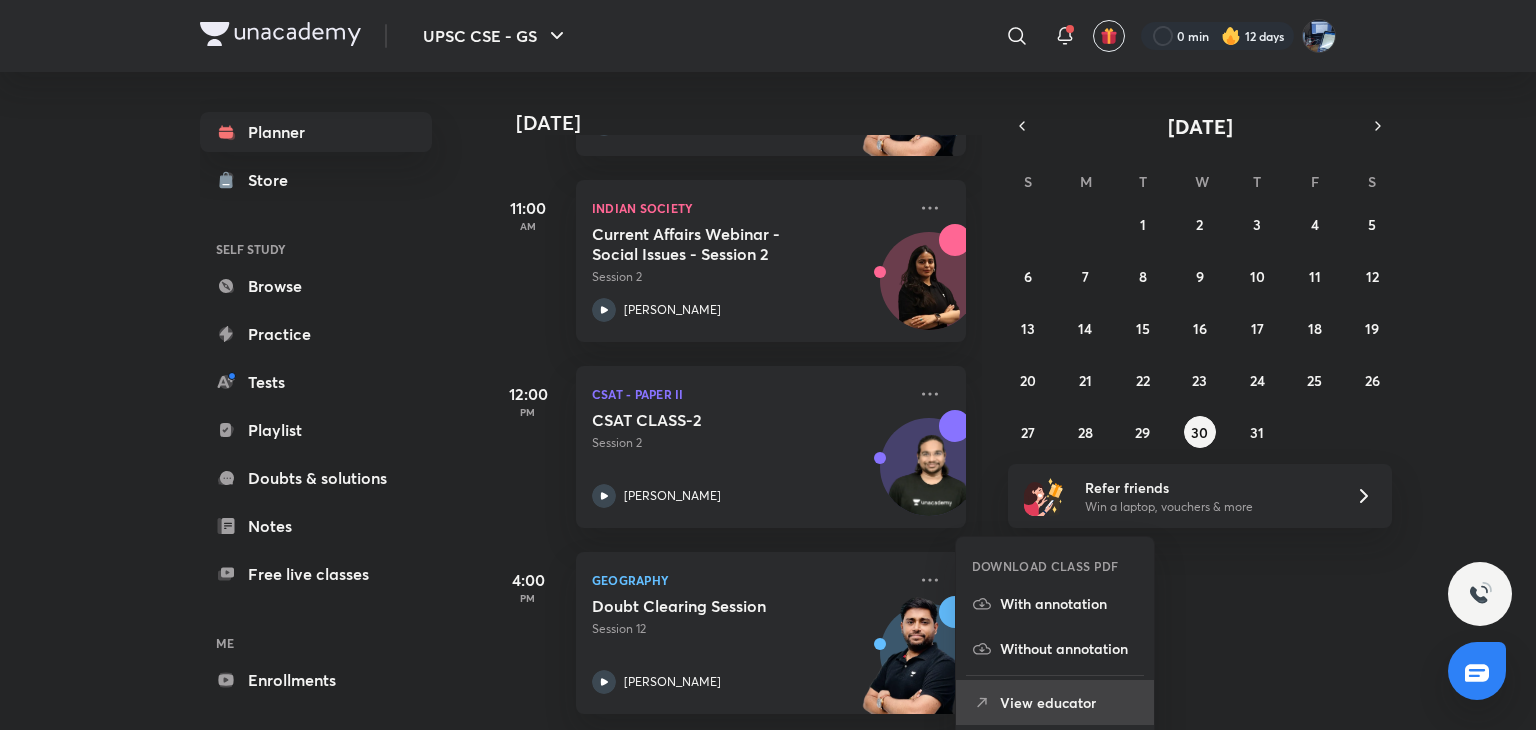click on "View educator" at bounding box center [1069, 702] 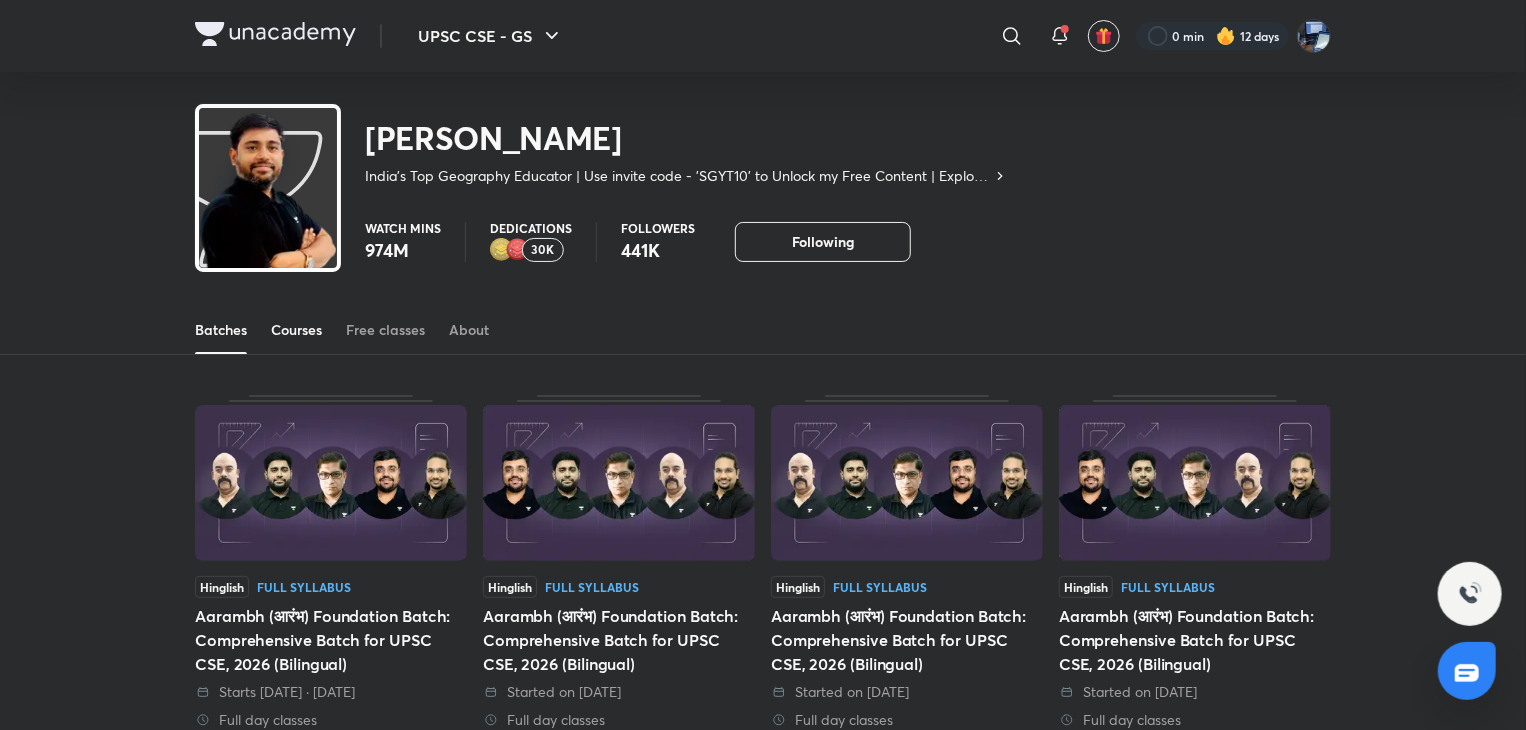 click on "Courses" at bounding box center [296, 330] 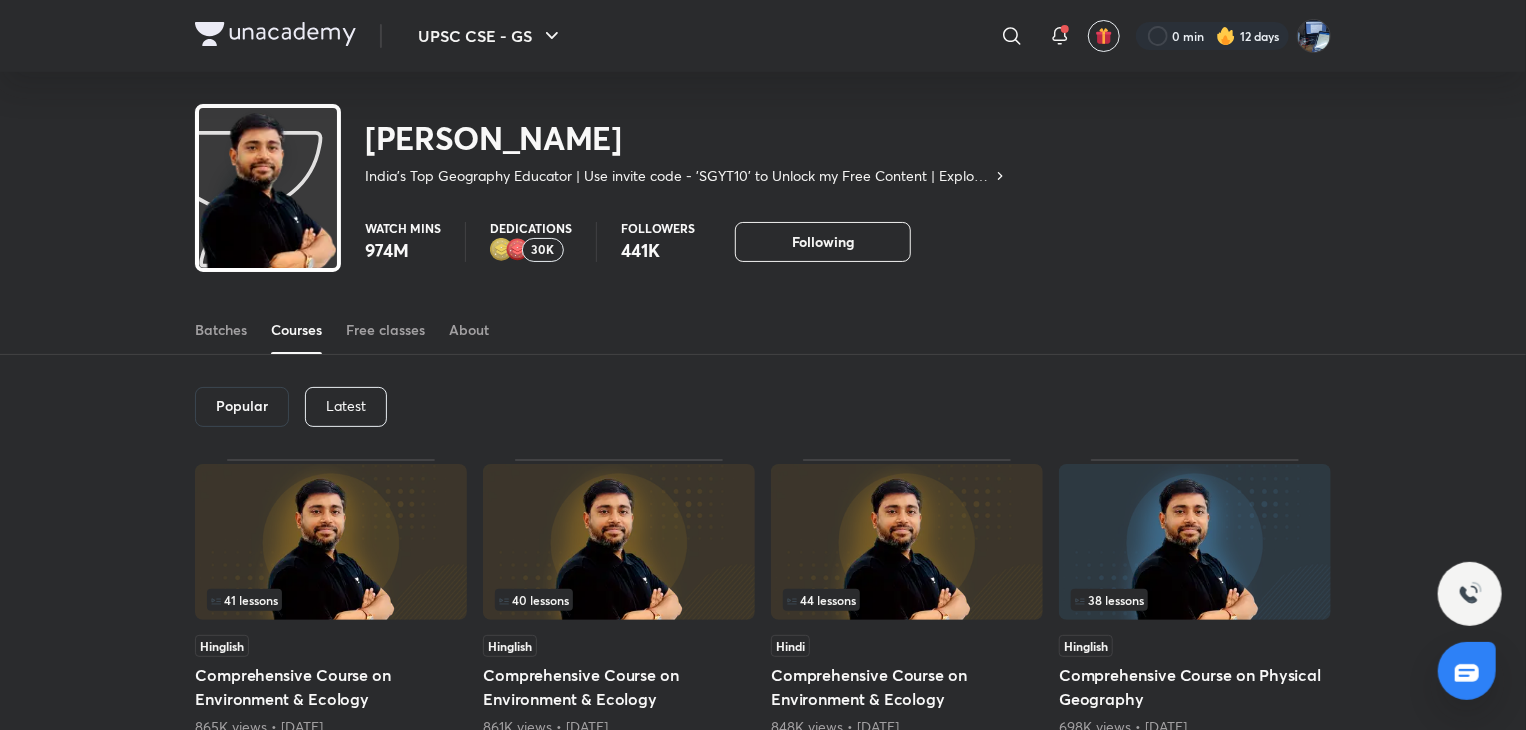 click at bounding box center [1195, 542] 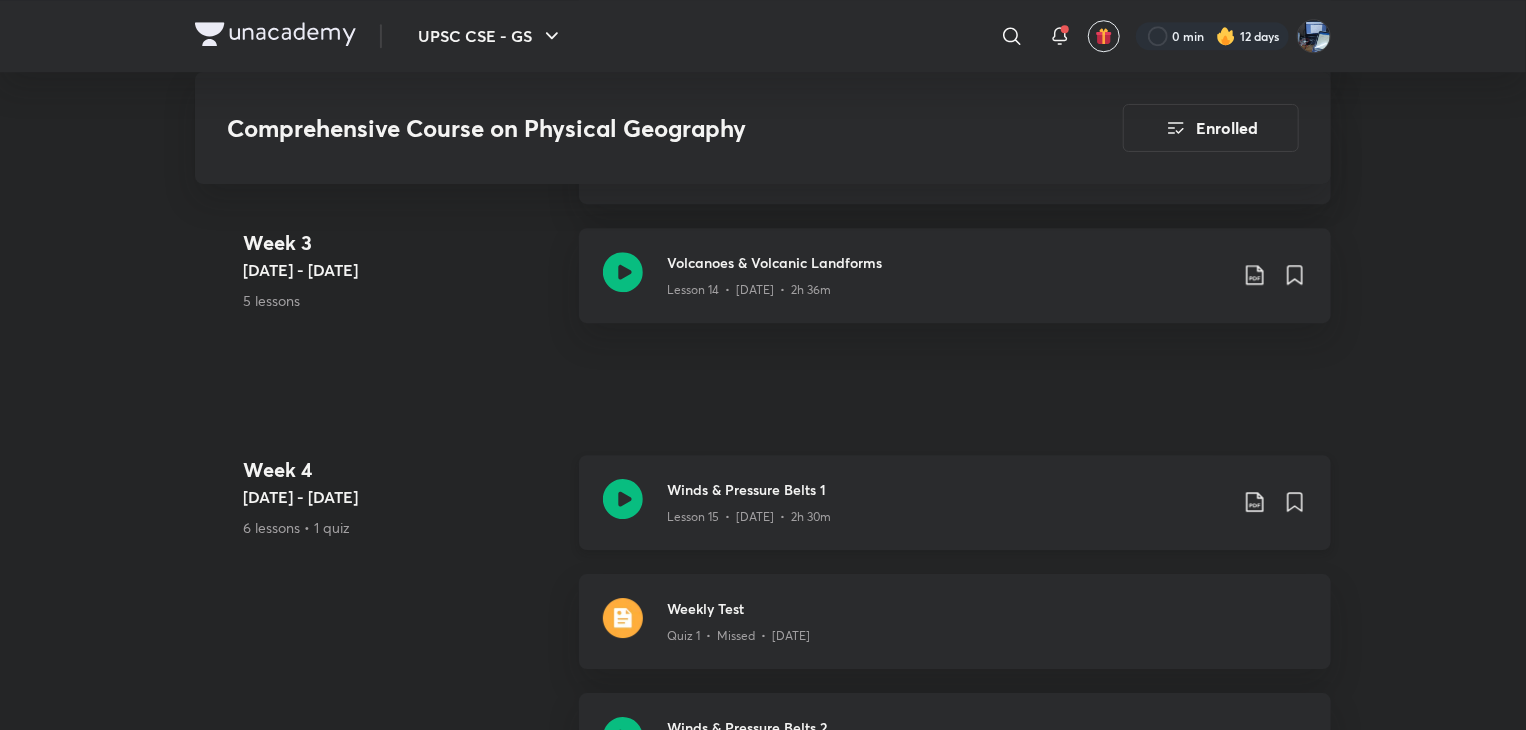 scroll, scrollTop: 2920, scrollLeft: 0, axis: vertical 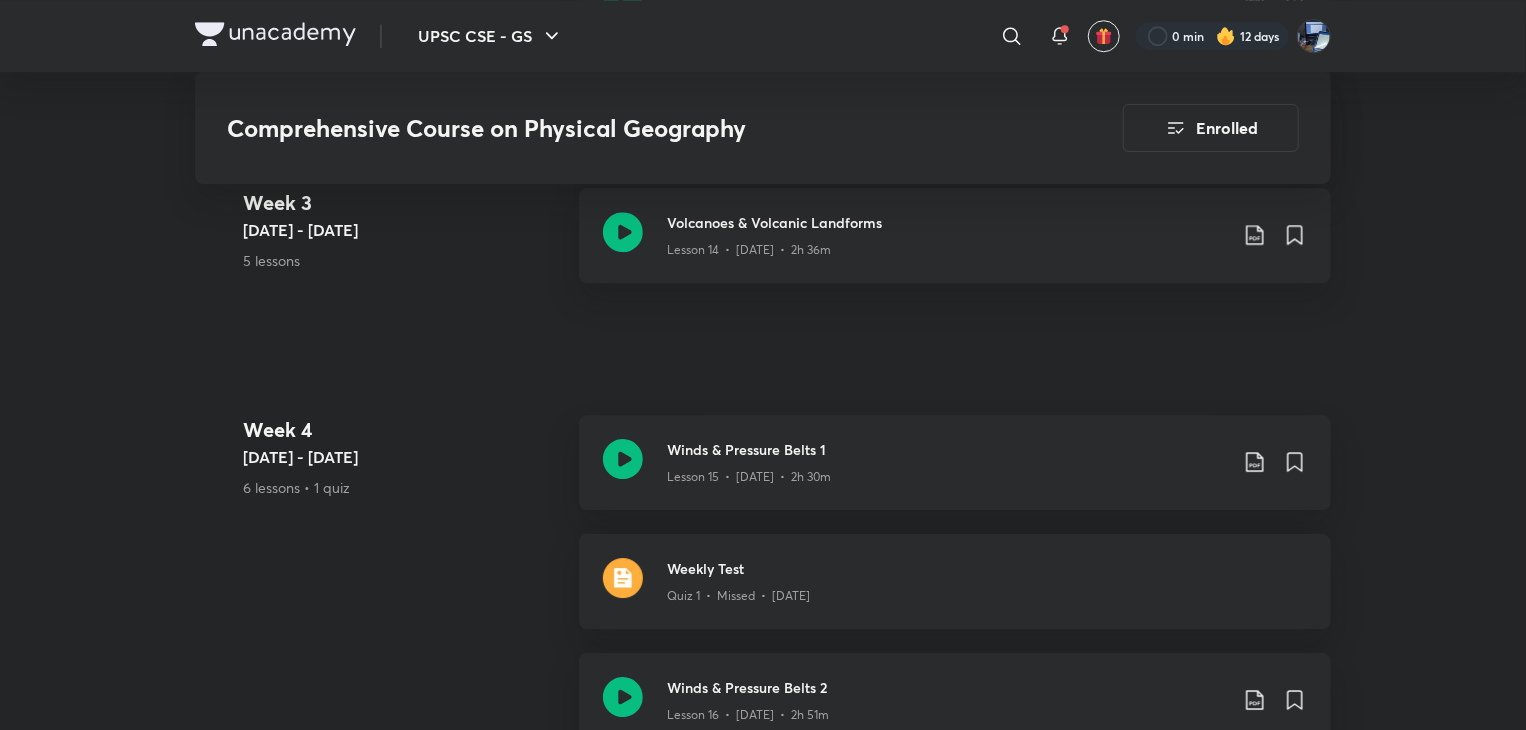 click on "UPSC CSE - GS ​ 0 min 12 days Comprehensive Course on Physical Geography Enrolled UPSC CSE - GS Plus Syllabus Geography Hinglish Comprehensive Course on Physical Geography [PERSON_NAME] In this course, [PERSON_NAME] will cover important topics of Physical Geography (Conceptual & Factual). Learners preparing for UPSC CSE and various other government exams can gain benefits from this course. T...  Read more Updates About Enrolled Added to your planner From [DATE] · 1 class every day at 4:00 PM Demo classes   Watch free classes by the educators of this batch   10.3K Hinglish Geography World Mapping gor Beginners- 3 [PERSON_NAME] [DATE] • 1h    9.2K Hinglish Geography World Mapping for Beginners - 4 [PERSON_NAME] [DATE] • 1h    9K Hinglish Geography World Maps - [GEOGRAPHIC_DATA] 2 [PERSON_NAME] [DATE] • 1h    7.3K Hinglish Geography World Maps - [GEOGRAPHIC_DATA] - 3 [PERSON_NAME] [DATE] • 1h  Resume Lesson 15 from 133:14mins Winds & Pressure Belts 1 Lesson 15  •  [DATE]  •  2h 30m" at bounding box center [763, 1003] 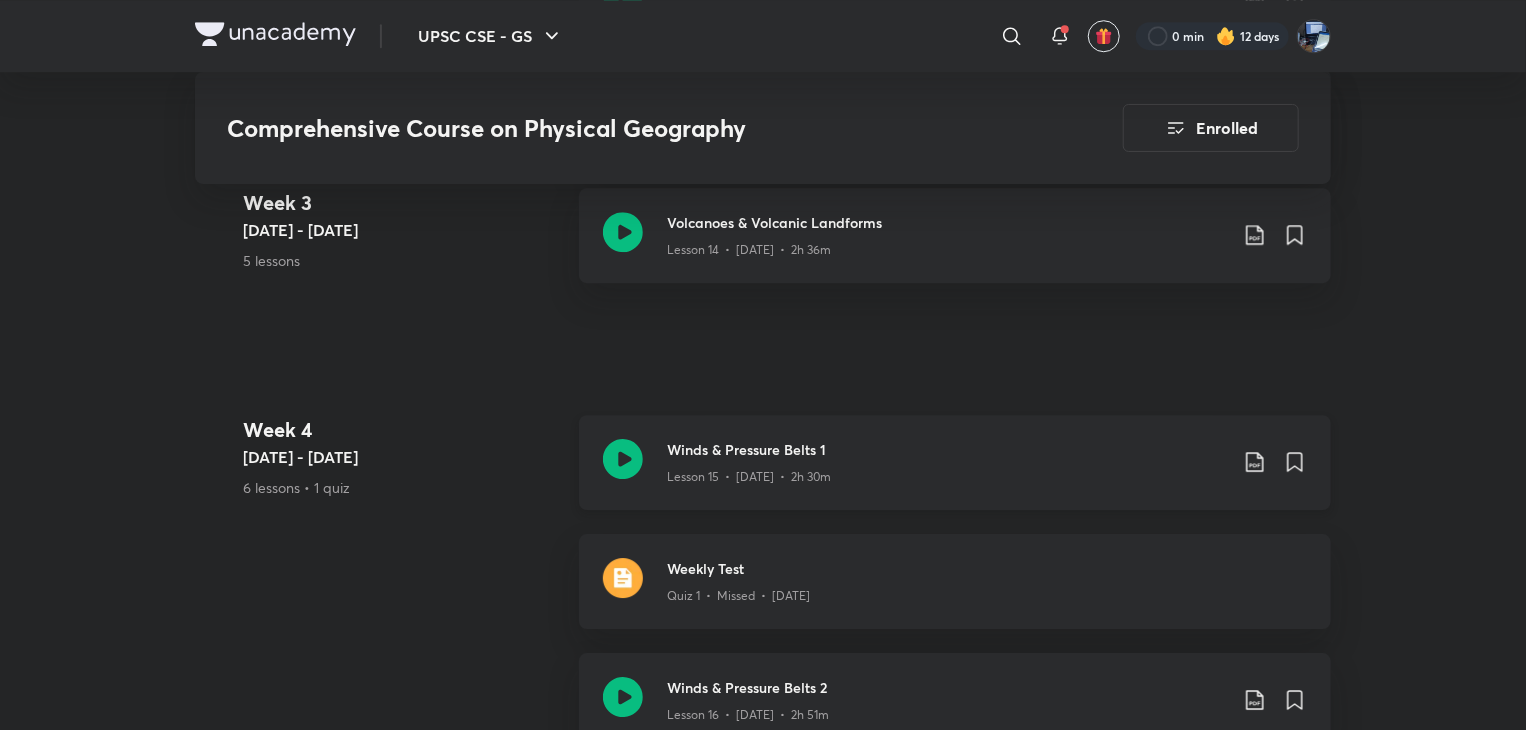 click 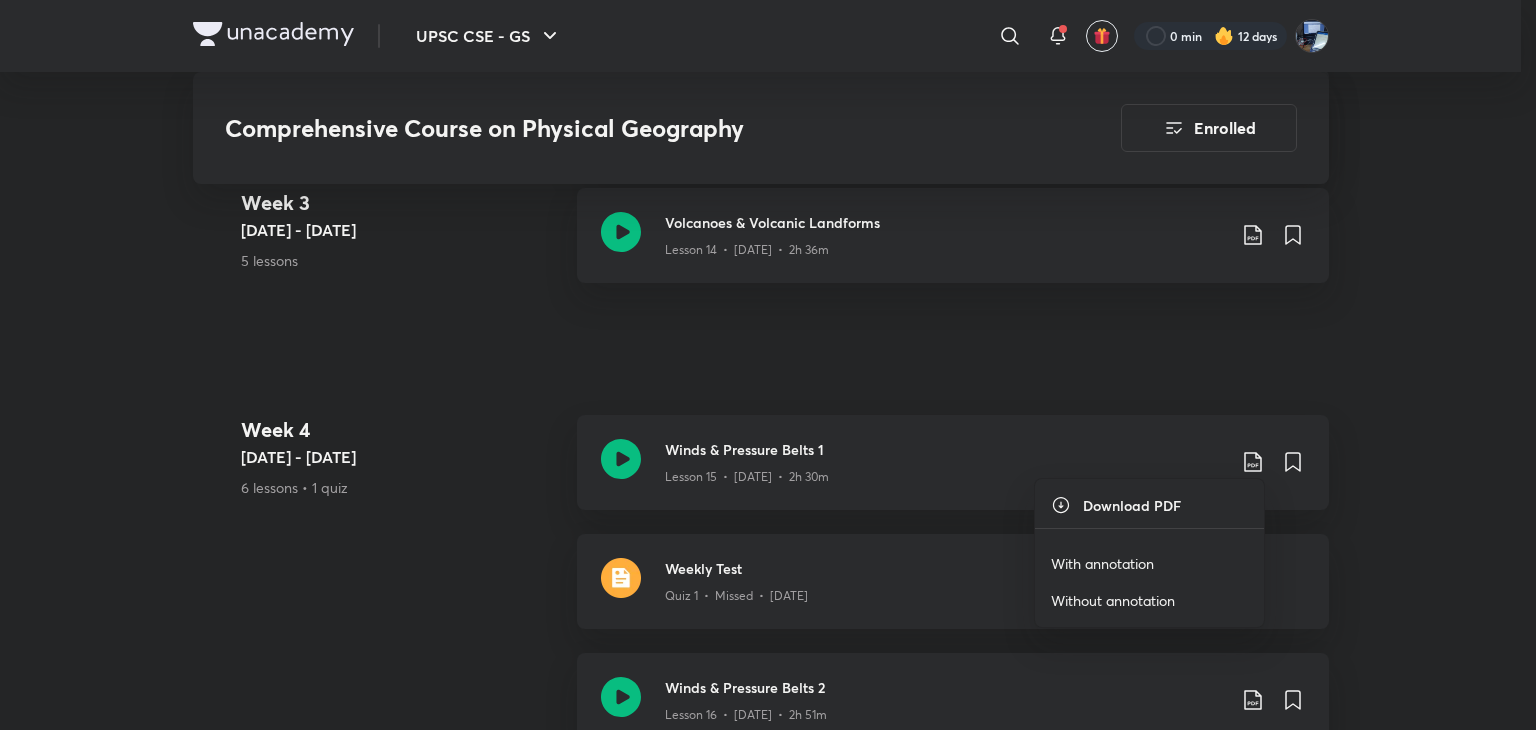 click on "With annotation" at bounding box center (1102, 563) 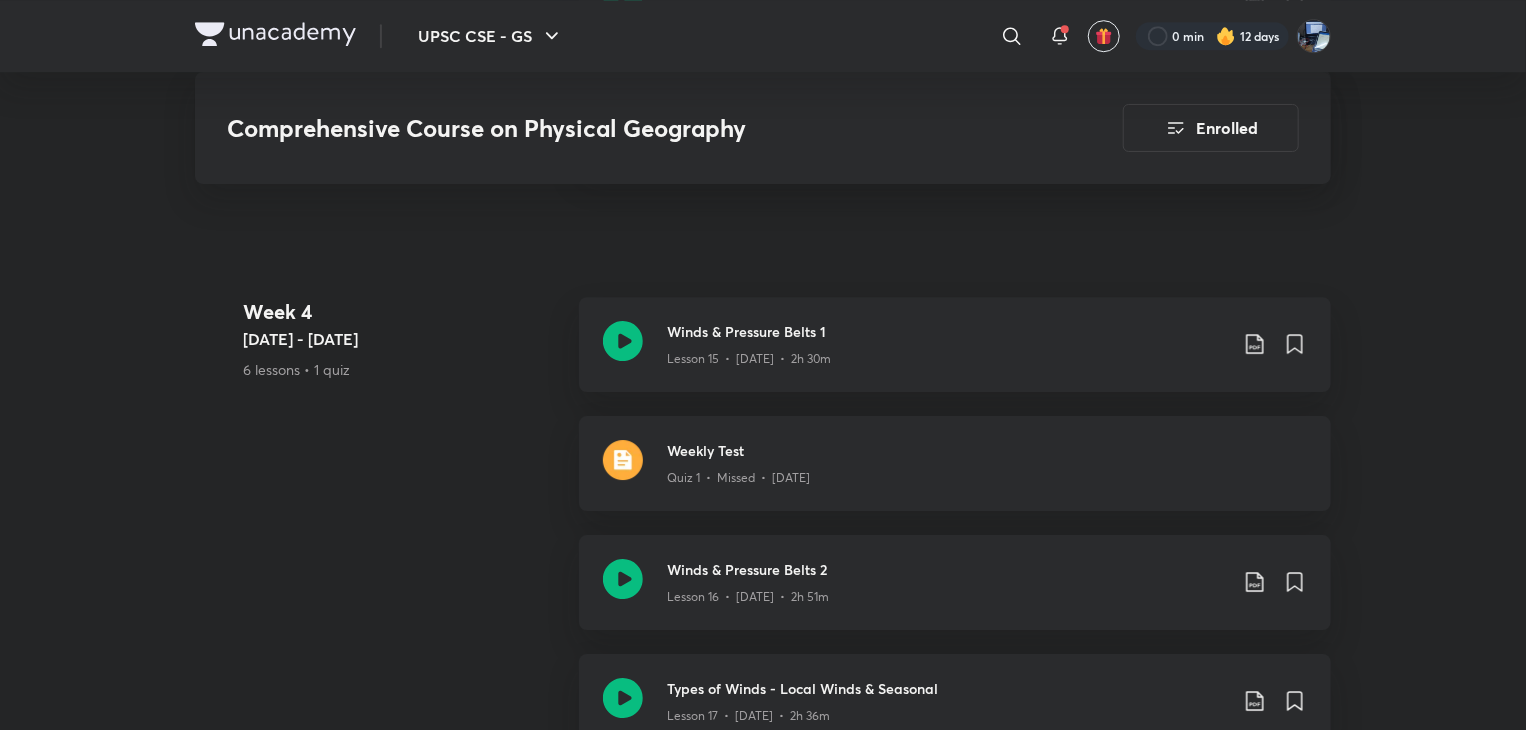 scroll, scrollTop: 3040, scrollLeft: 0, axis: vertical 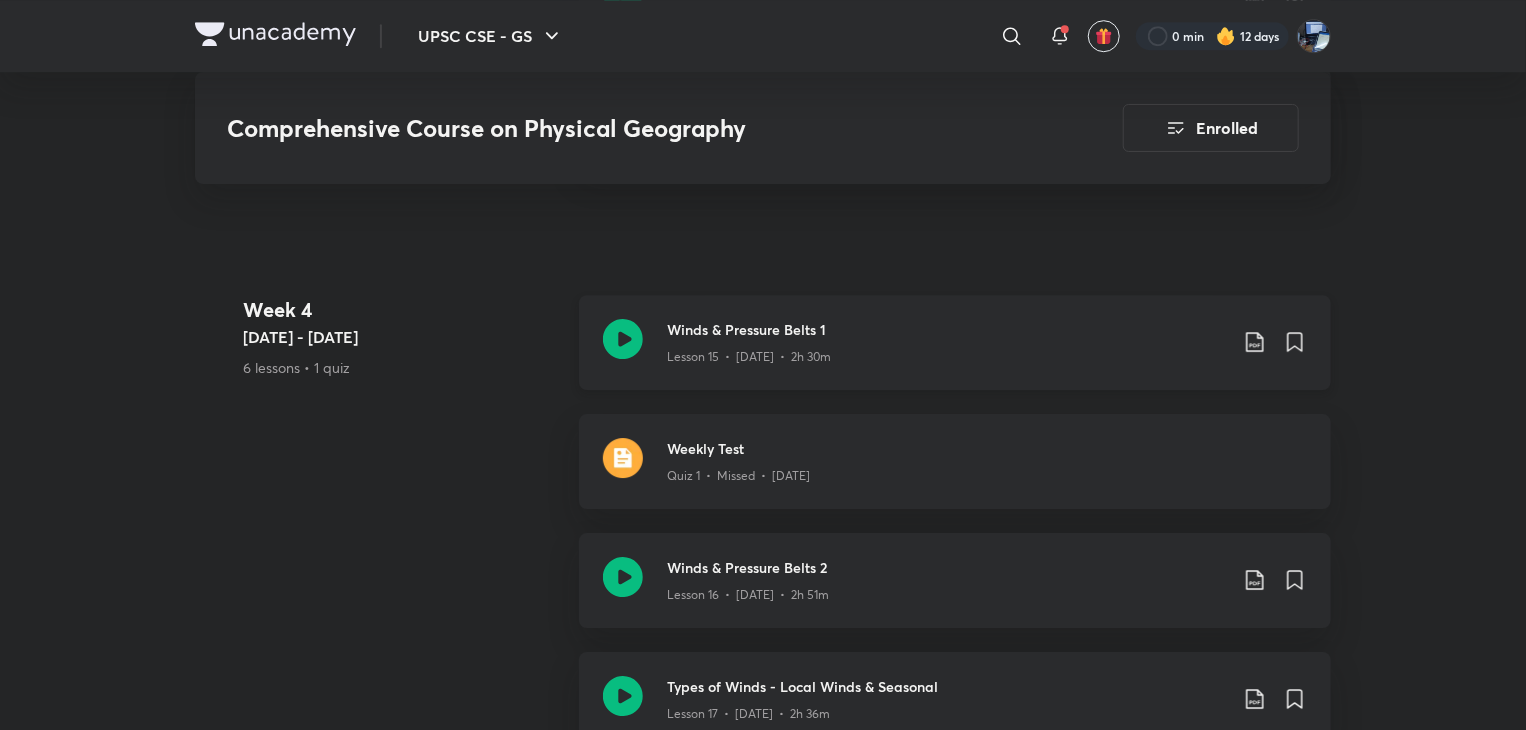 click 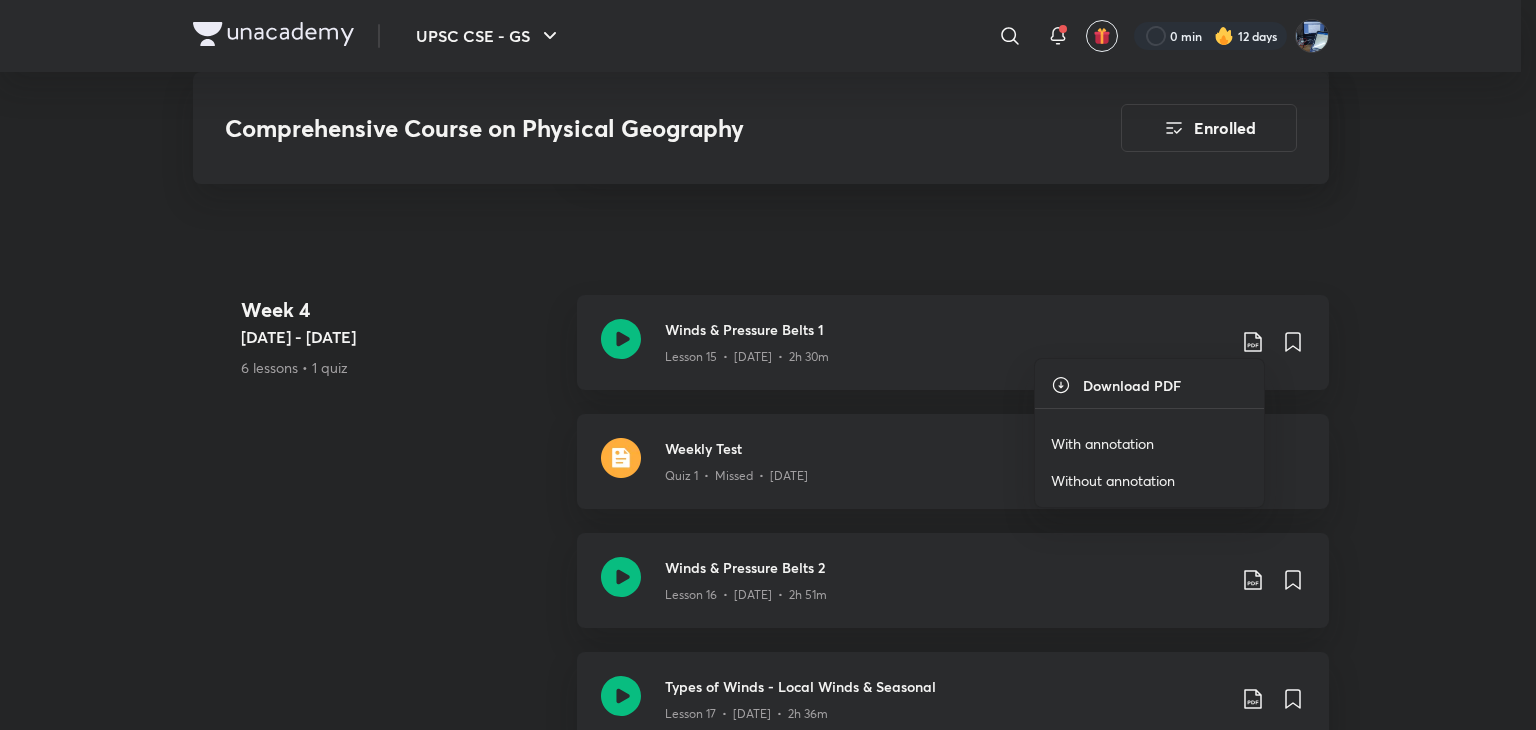 click on "With annotation" at bounding box center (1102, 443) 